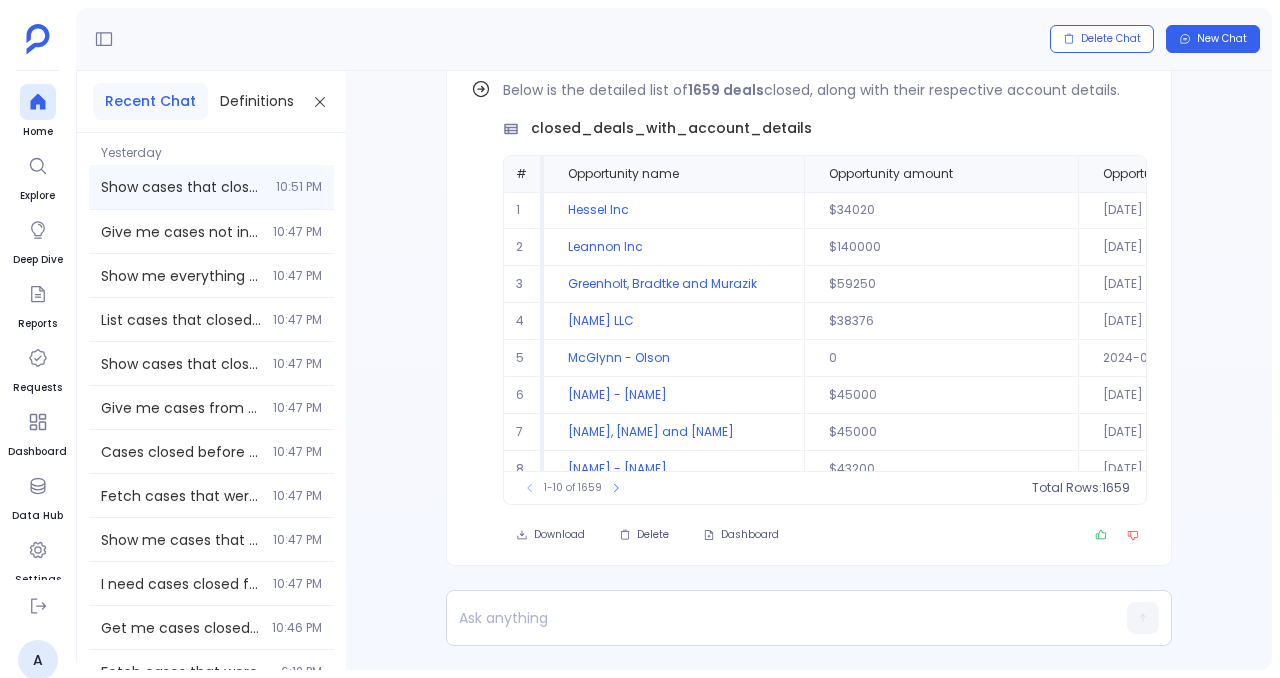 scroll, scrollTop: 0, scrollLeft: 0, axis: both 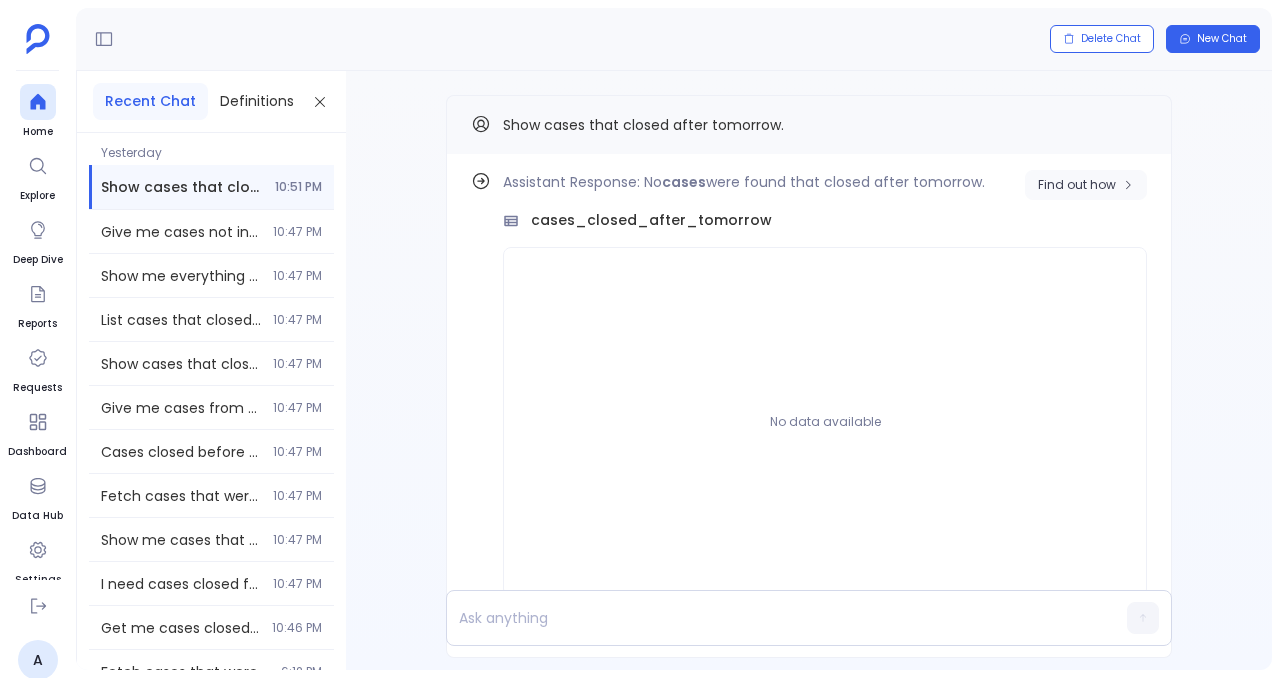 click on "Find out how" at bounding box center [1086, 185] 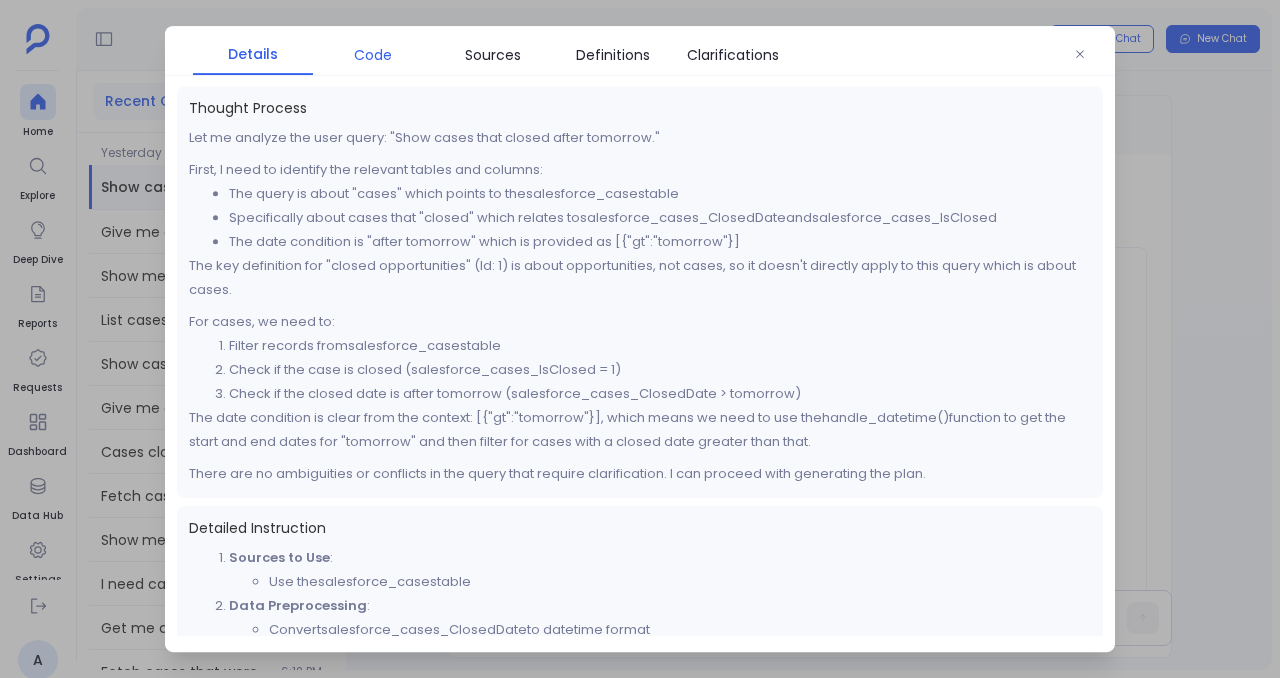 click on "Code" at bounding box center (373, 55) 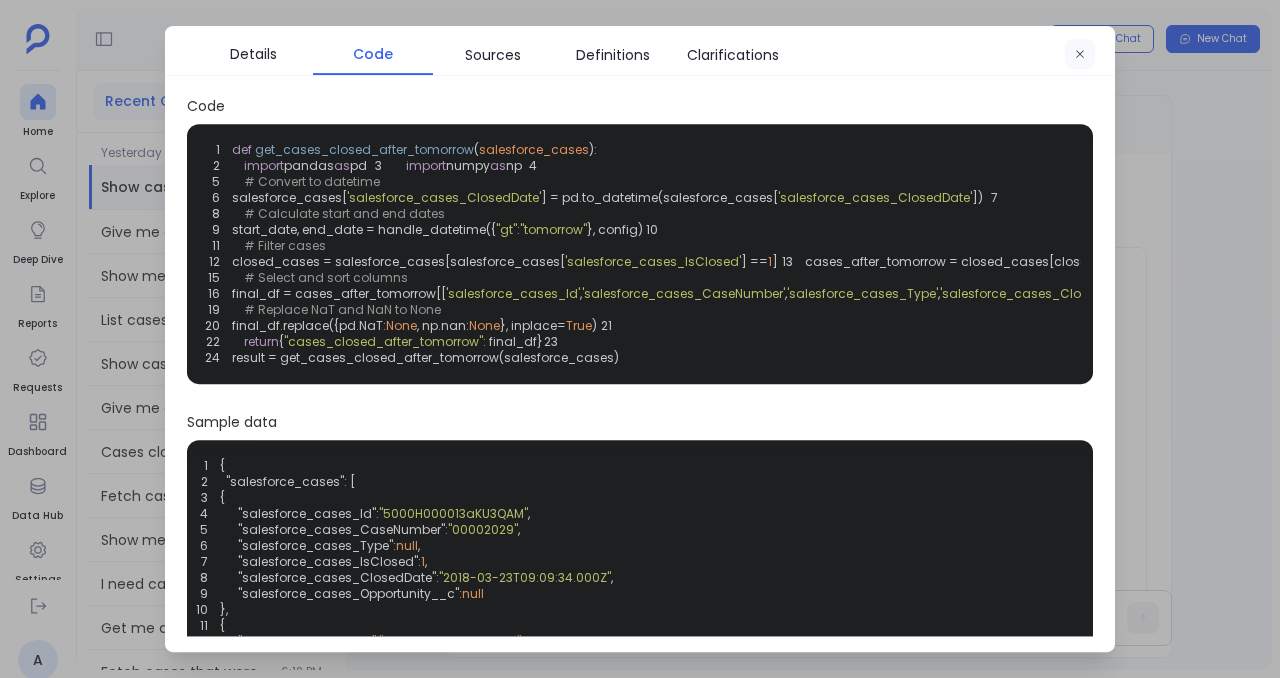 click at bounding box center (1080, 55) 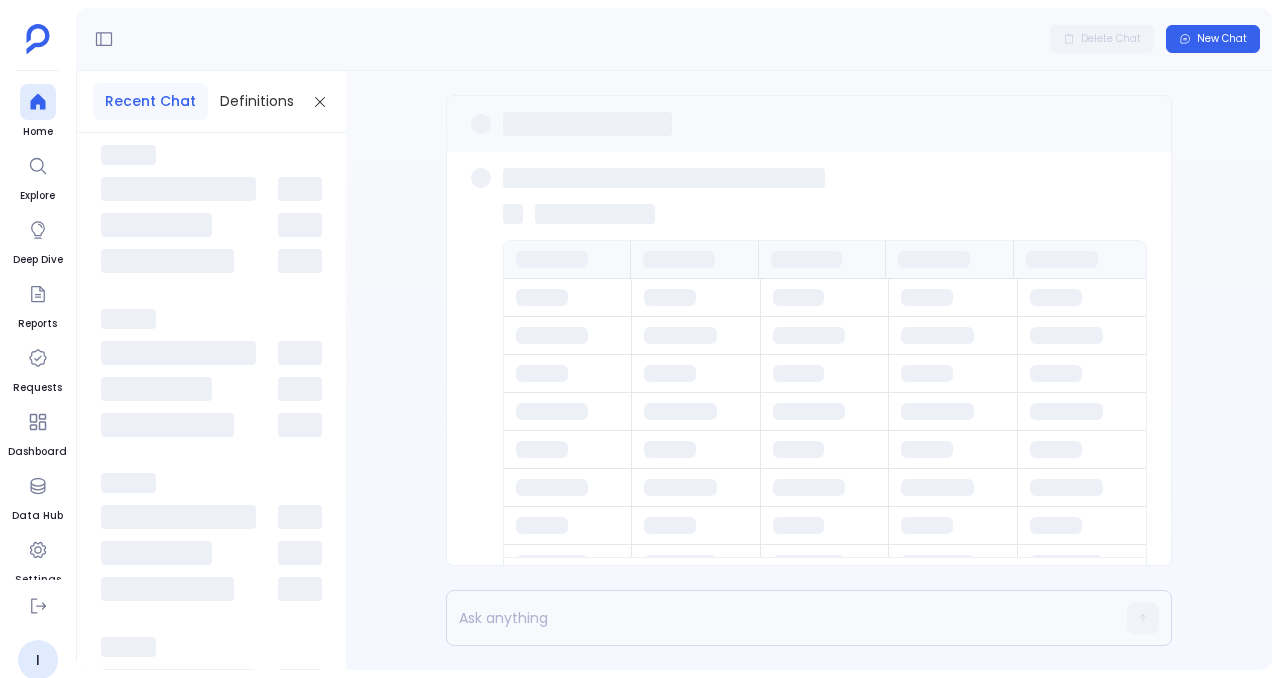 scroll, scrollTop: 0, scrollLeft: 0, axis: both 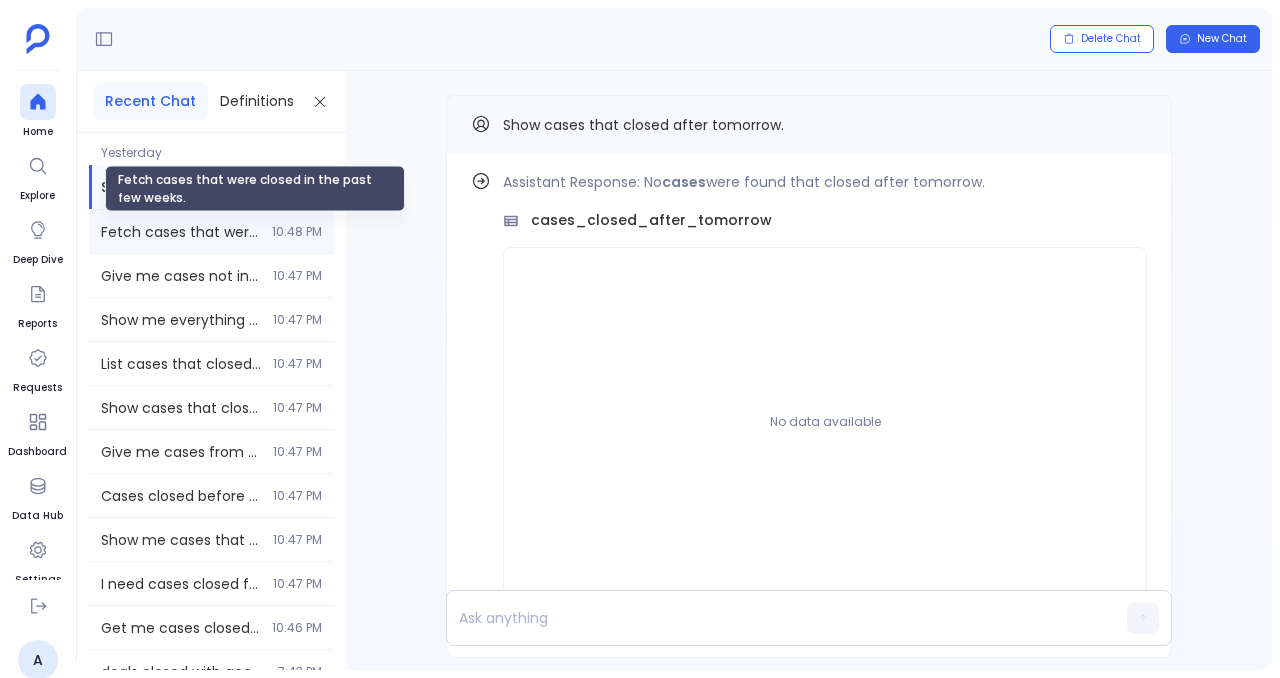 click on "Fetch cases that were closed in the past few weeks." at bounding box center (180, 232) 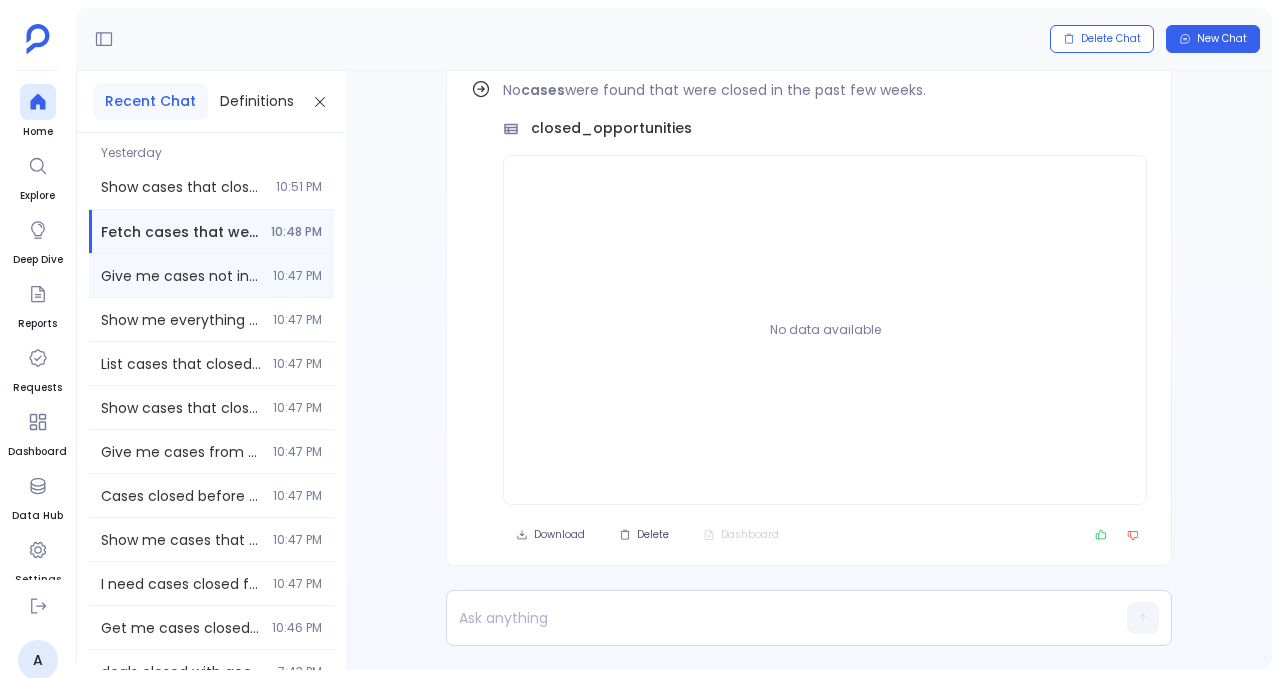 click on "Give me cases not in nxt 3 months. 10:47 PM" at bounding box center (211, 275) 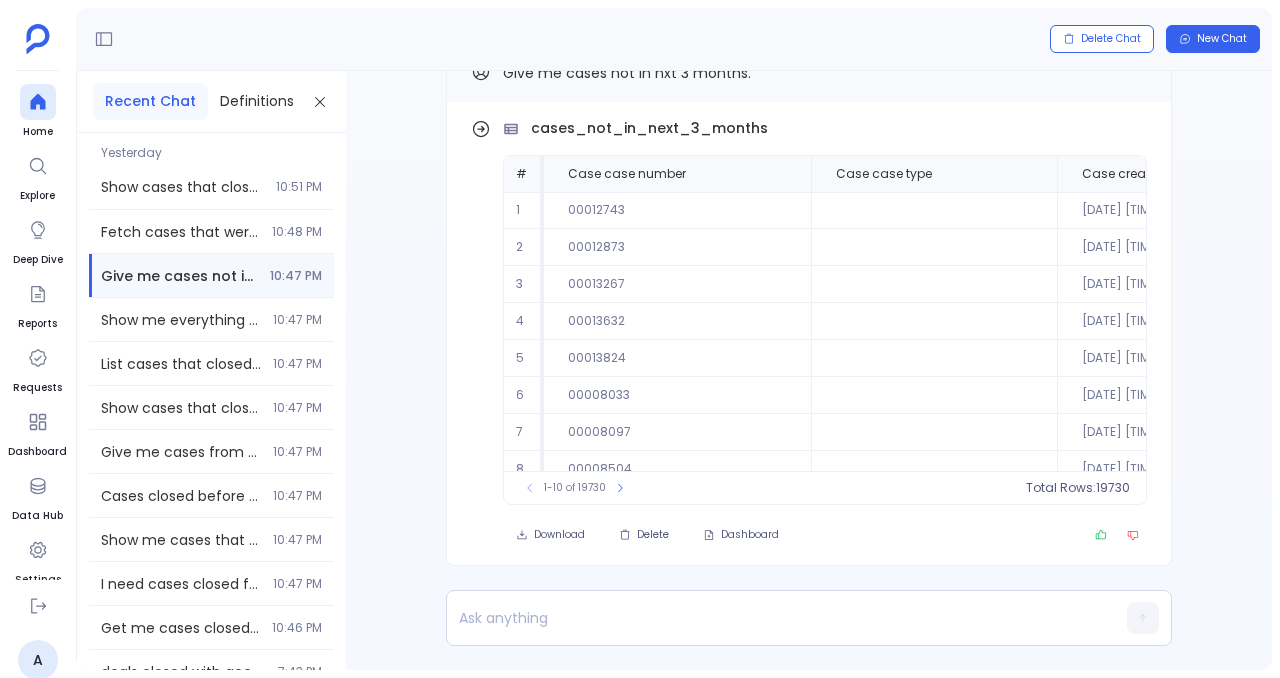 scroll, scrollTop: -52, scrollLeft: 0, axis: vertical 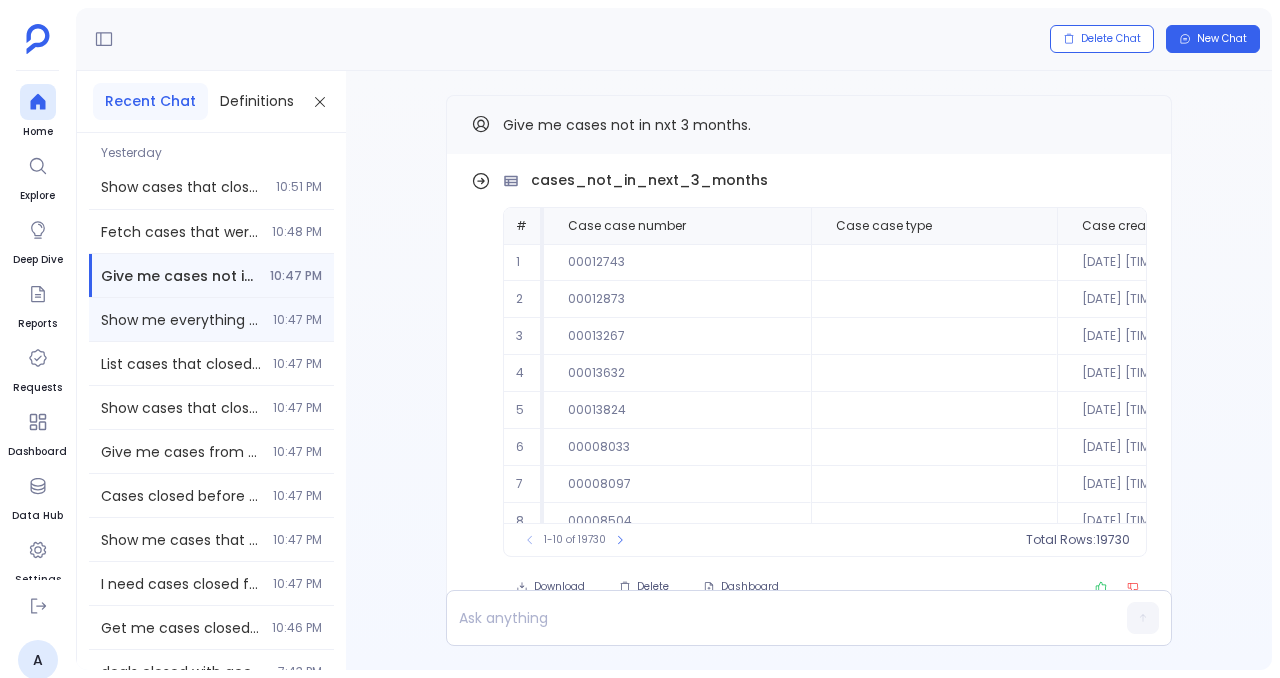 click on "Show me everything closed during the curent quarter. 10:47 PM" at bounding box center (211, 319) 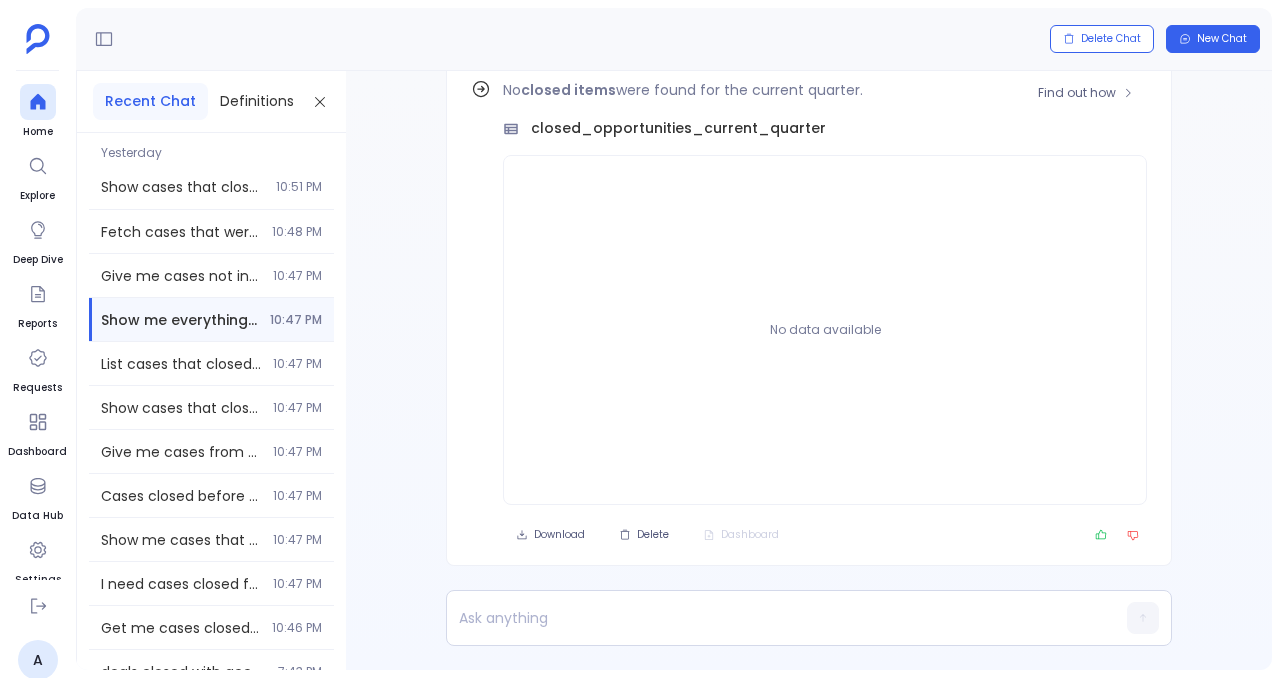 scroll, scrollTop: -92, scrollLeft: 0, axis: vertical 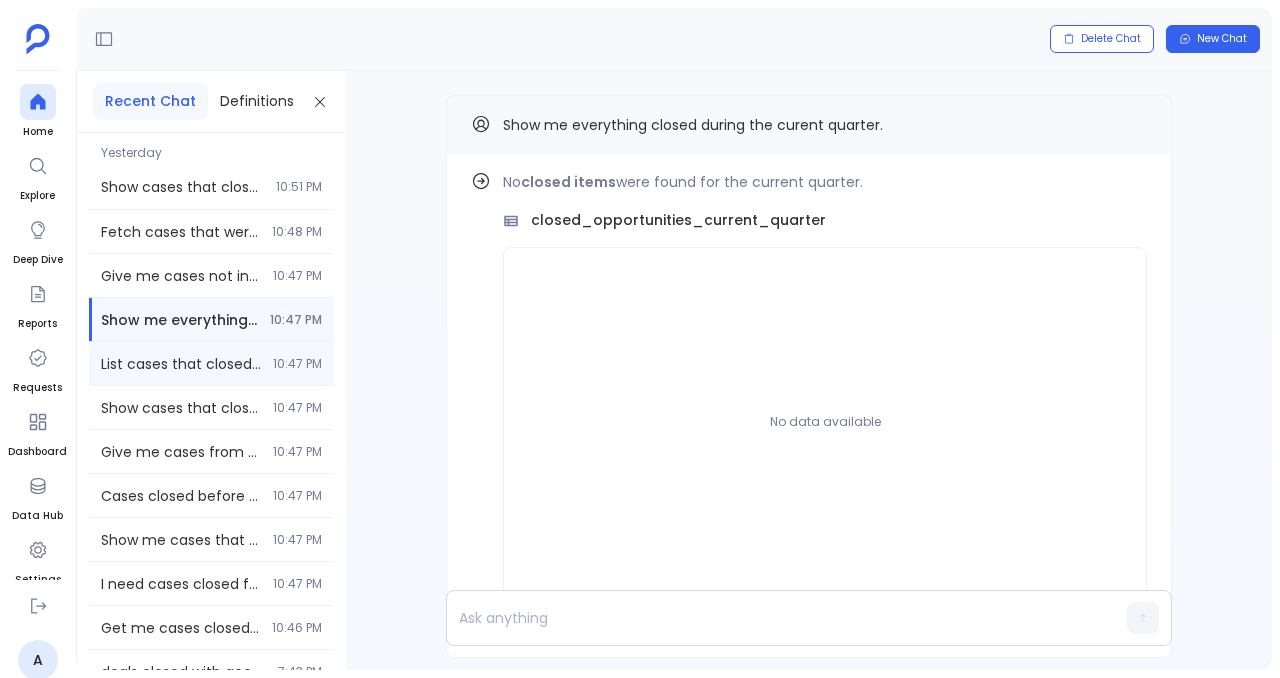 click on "List cases that closed in the last ficsal yaer." at bounding box center (181, 364) 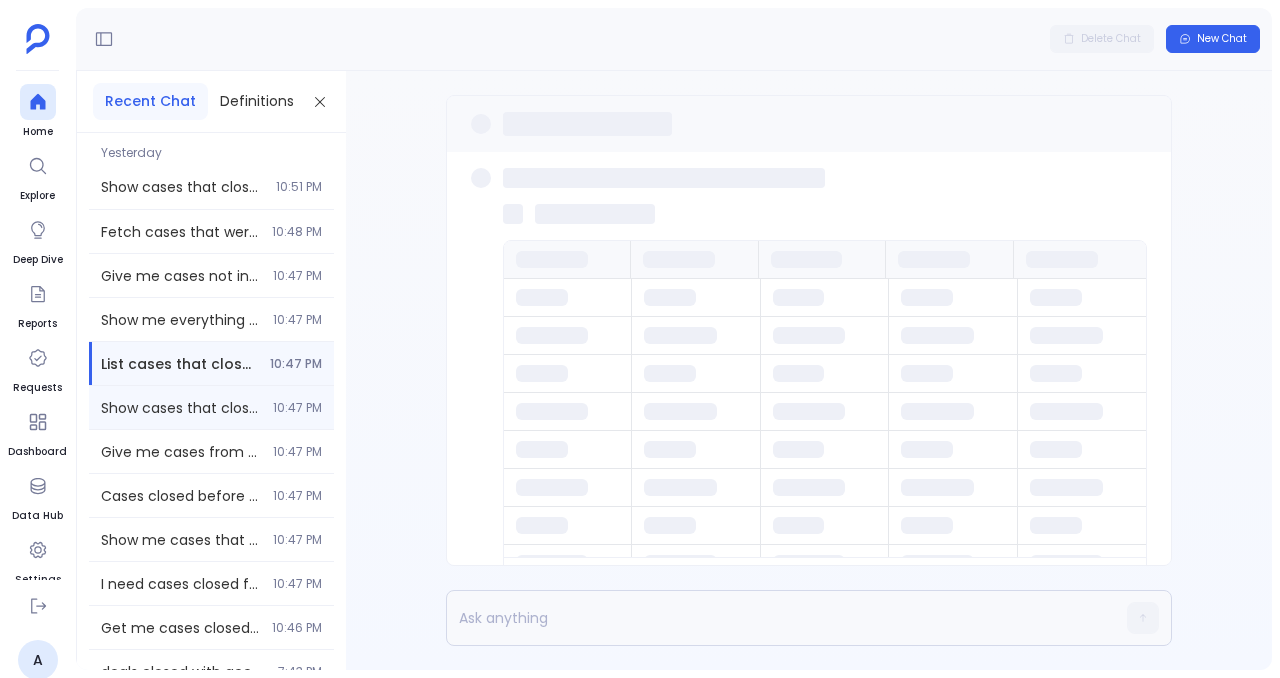 click on "10:47 PM" at bounding box center [297, 408] 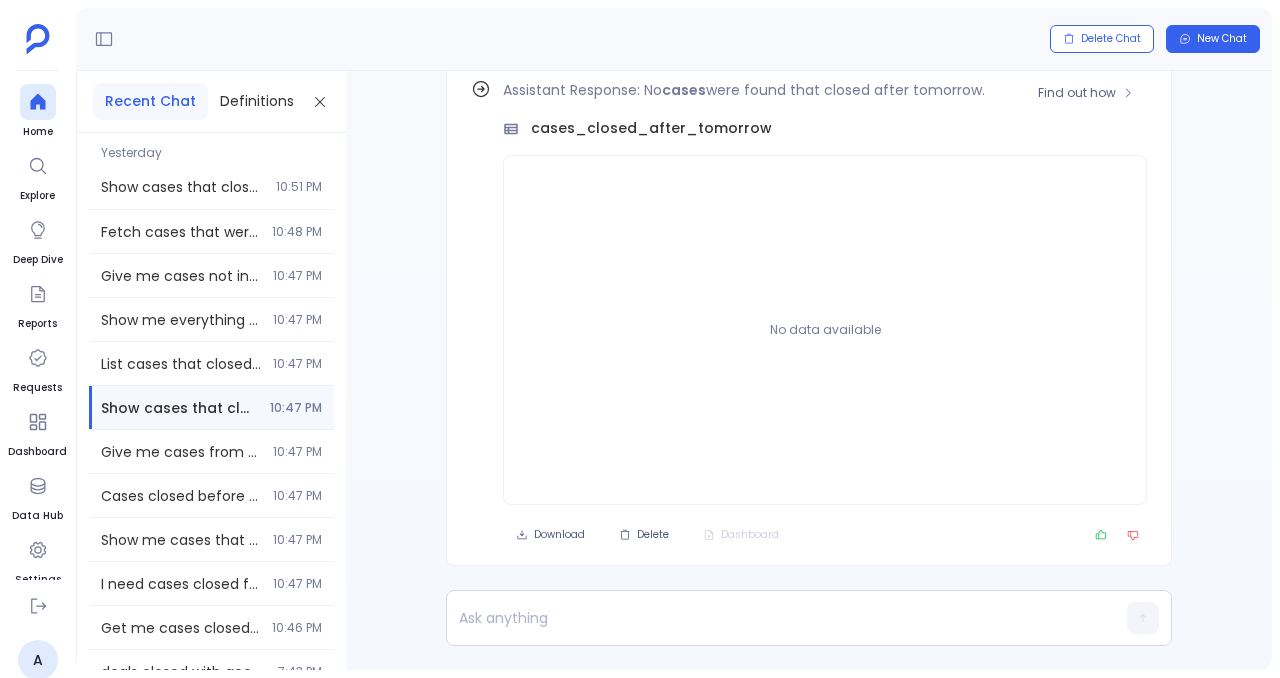 scroll, scrollTop: -92, scrollLeft: 0, axis: vertical 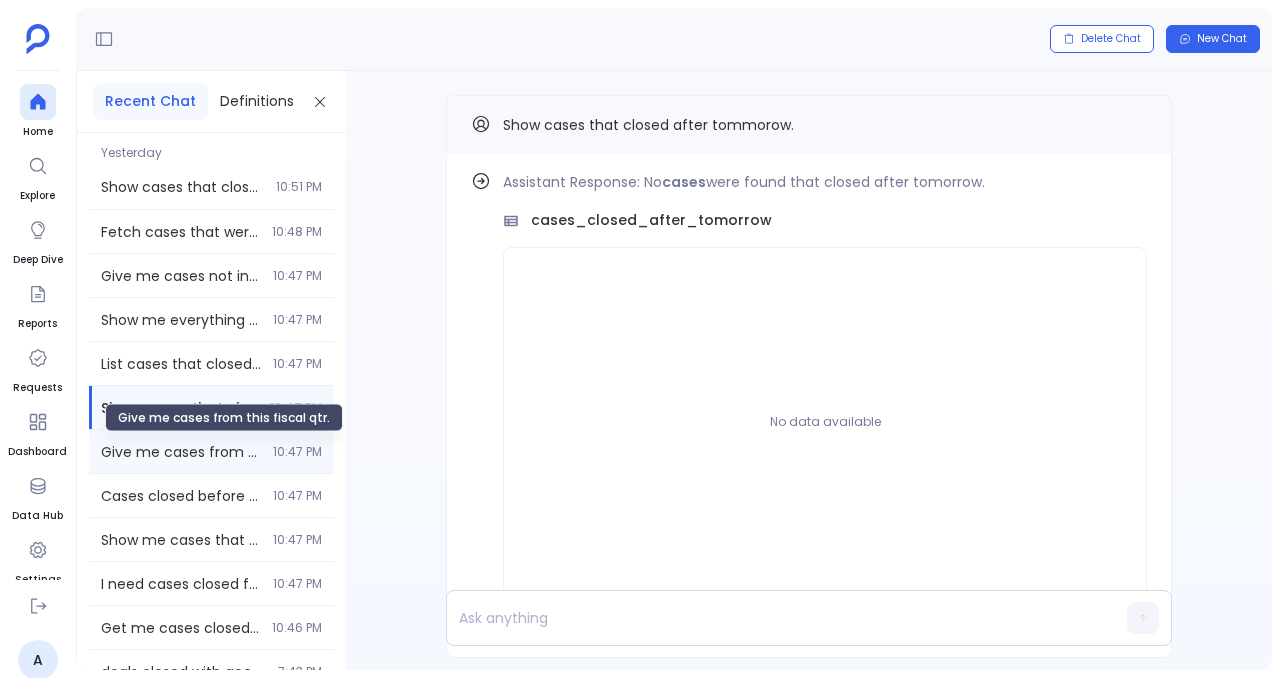 click on "Give me cases from this fiscal qtr." at bounding box center (181, 452) 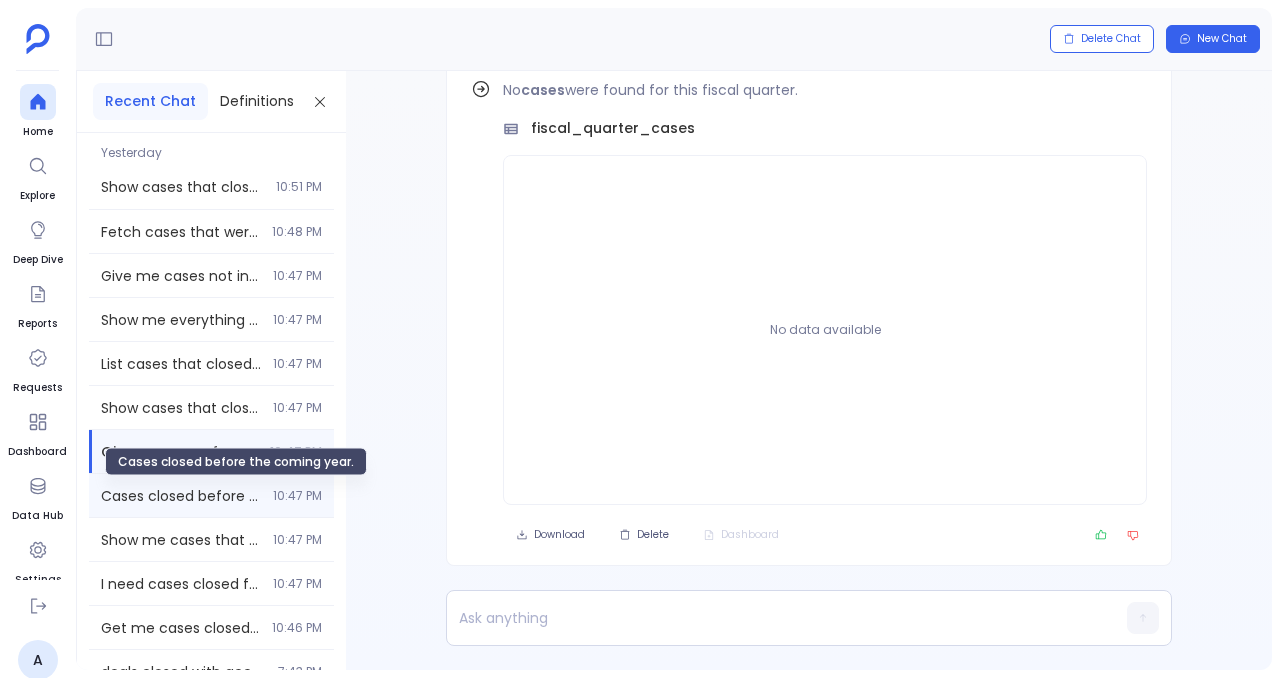 click on "Cases closed before the coming year." at bounding box center (181, 496) 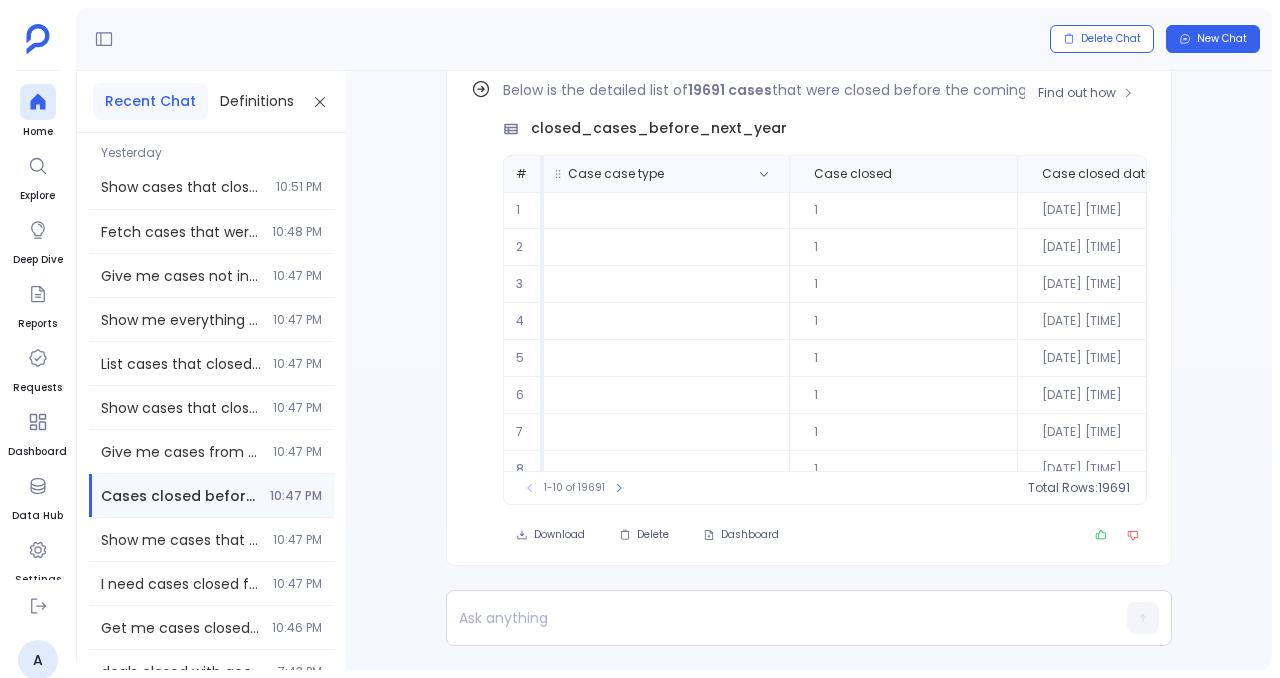 scroll, scrollTop: -92, scrollLeft: 0, axis: vertical 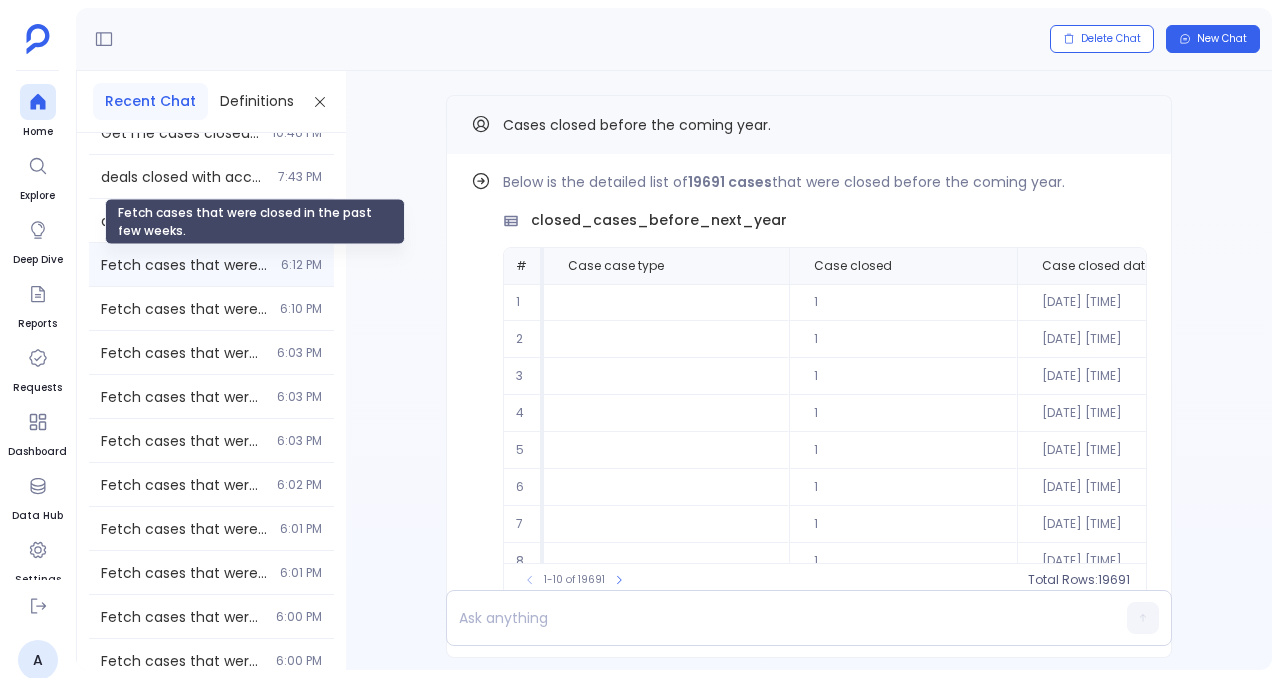 click on "Fetch cases that were closed in the past few weeks." at bounding box center (185, 265) 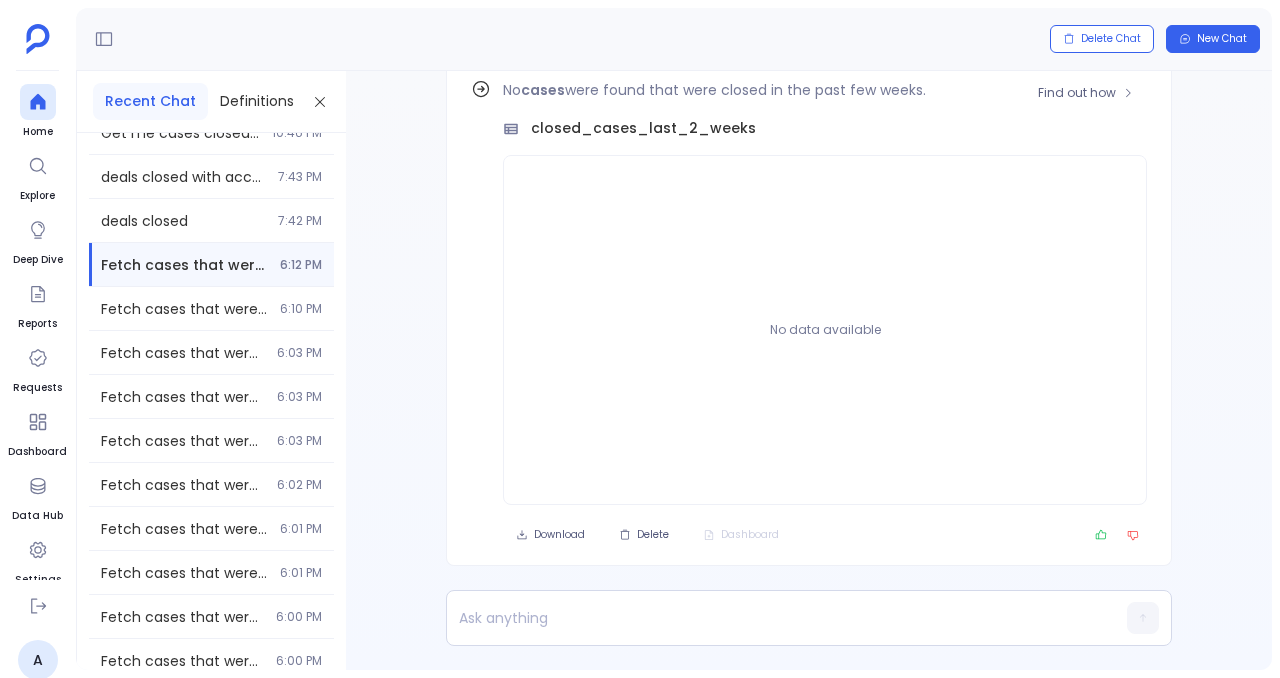 scroll, scrollTop: -92, scrollLeft: 0, axis: vertical 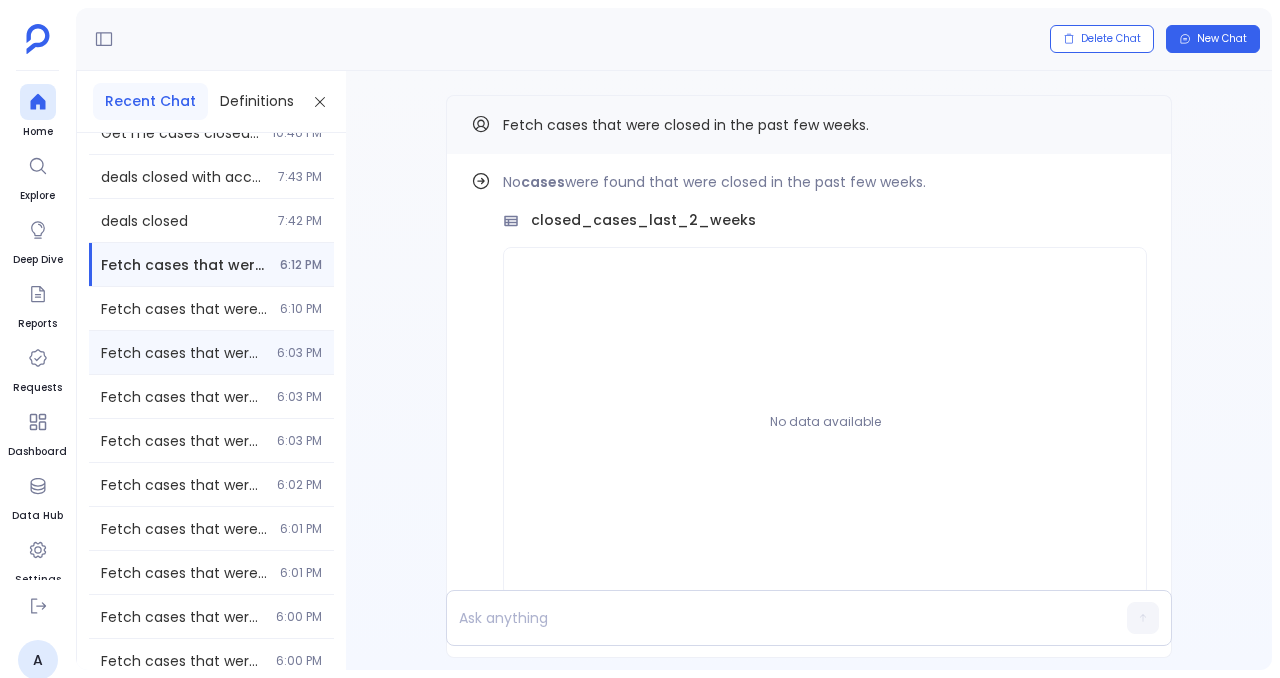 click on "6:03 PM" at bounding box center (299, 353) 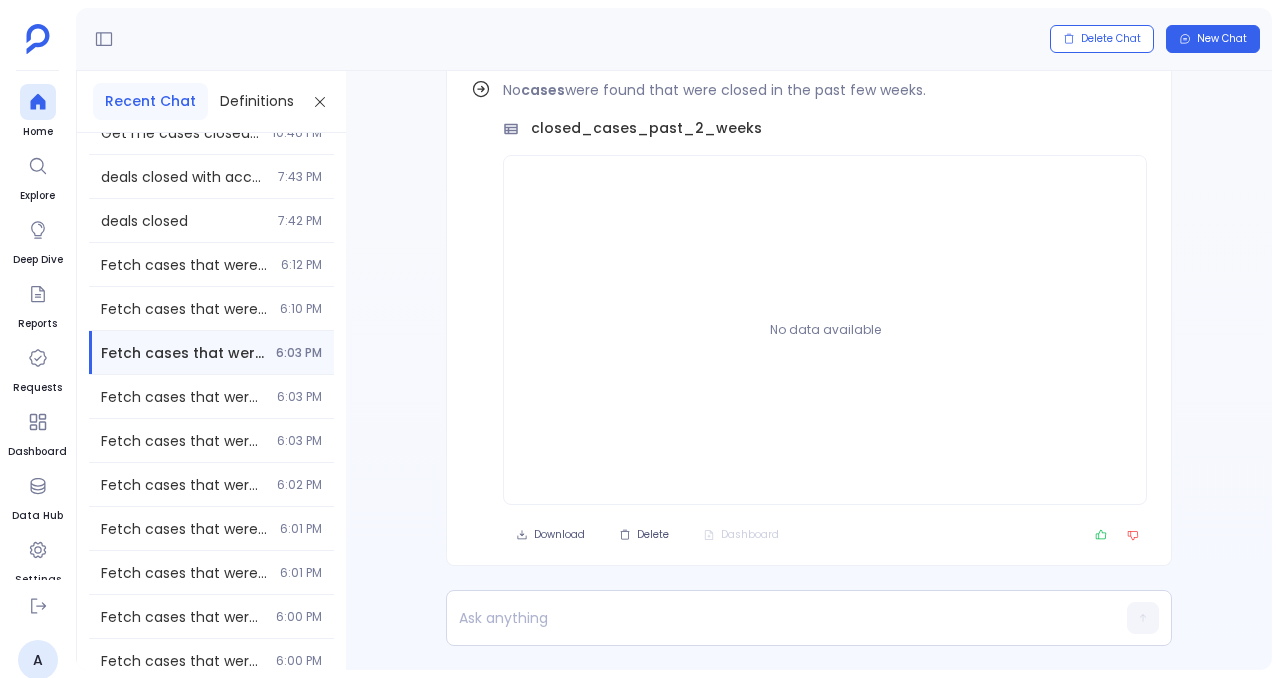 scroll, scrollTop: -92, scrollLeft: 0, axis: vertical 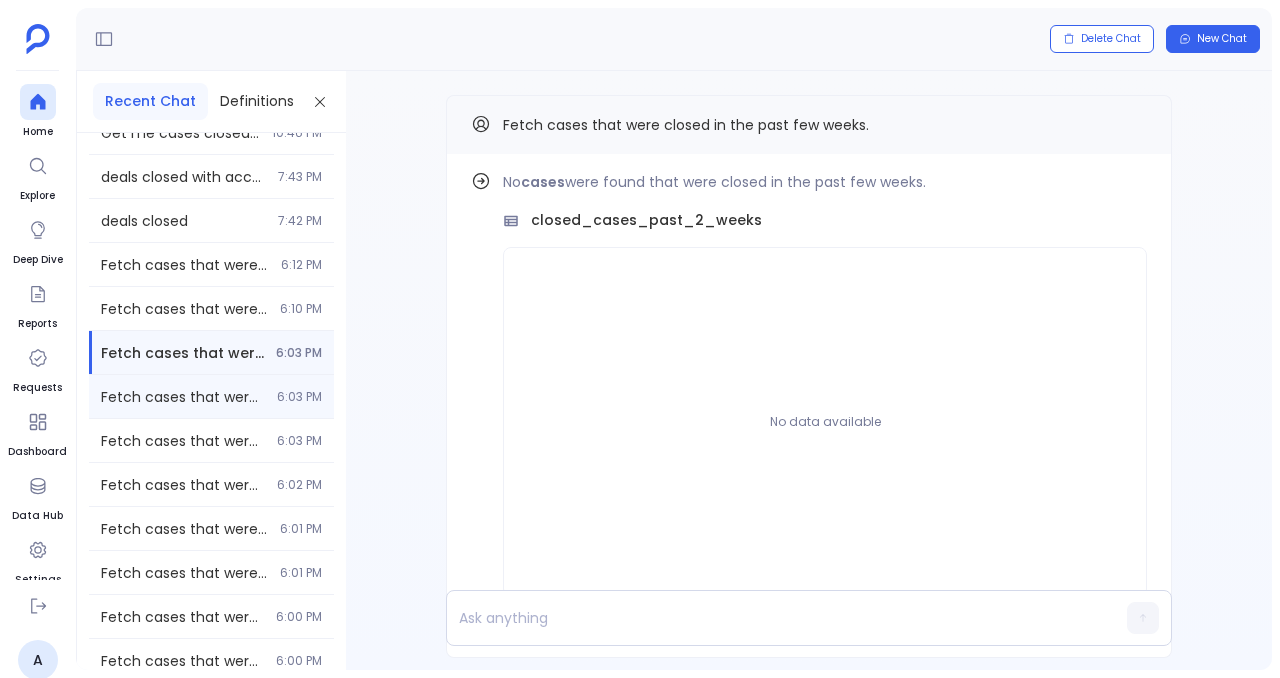 click on "Fetch cases that were closed in the past few weeks." at bounding box center [183, 397] 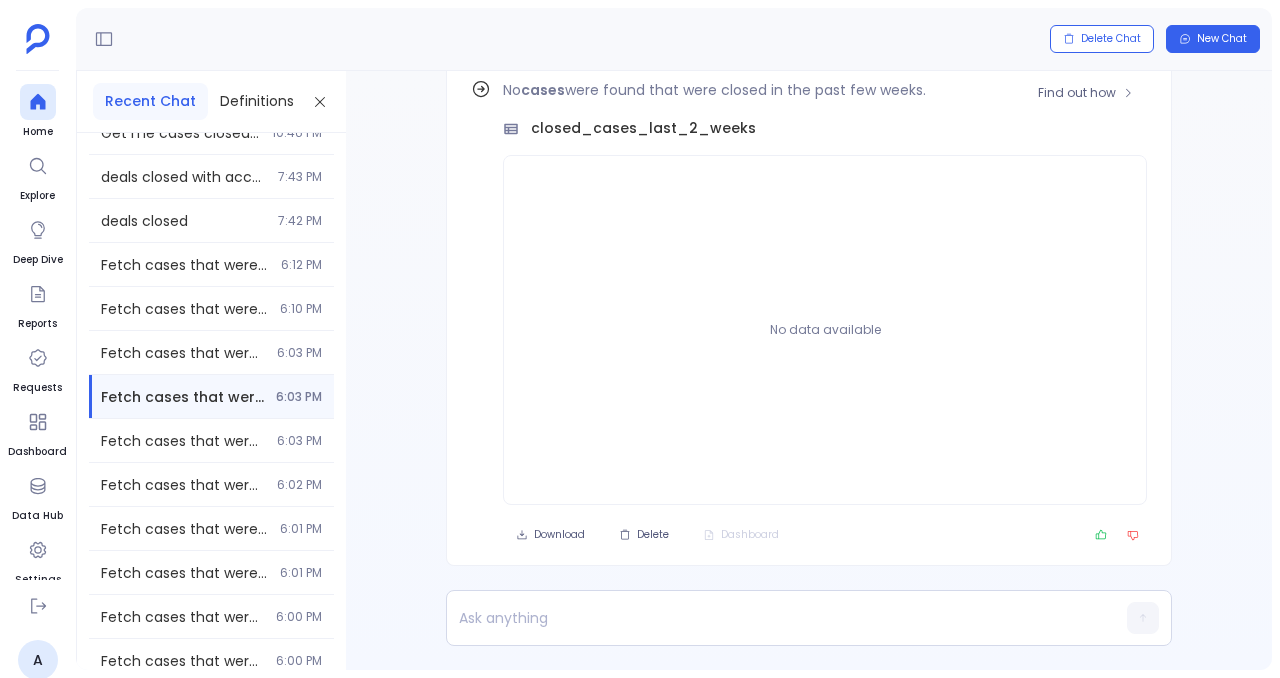 scroll, scrollTop: -92, scrollLeft: 0, axis: vertical 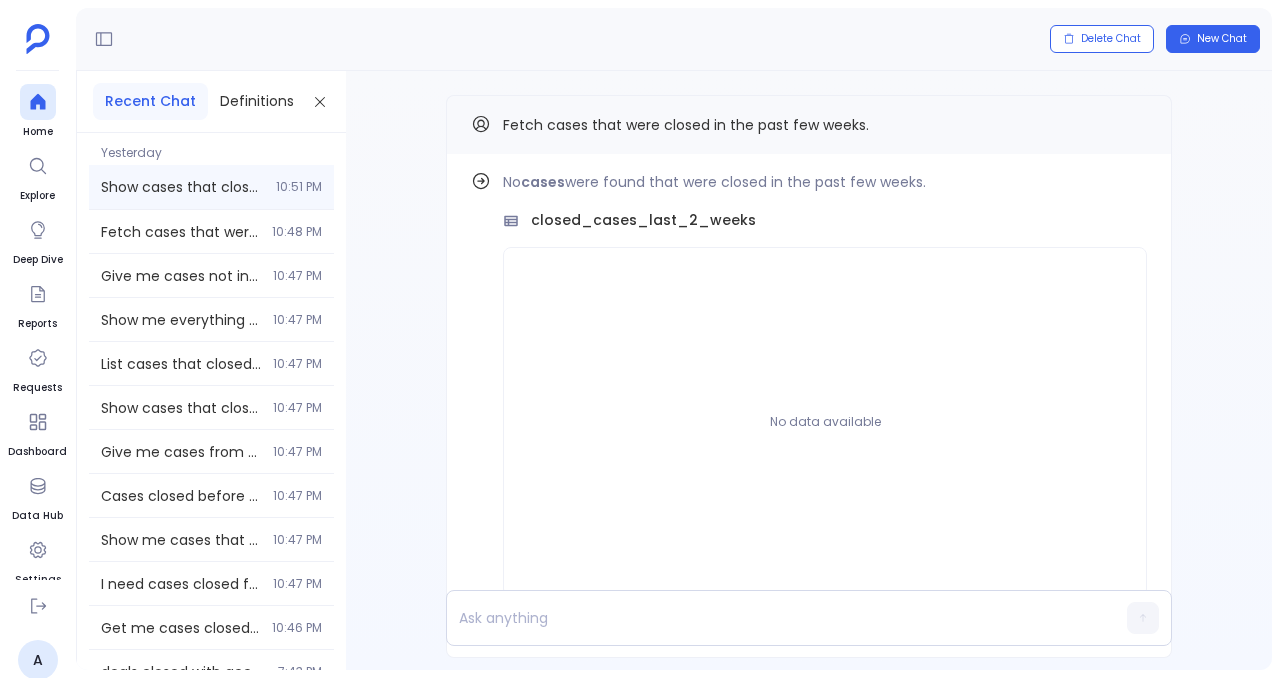 click on "10:51 PM" at bounding box center (299, 187) 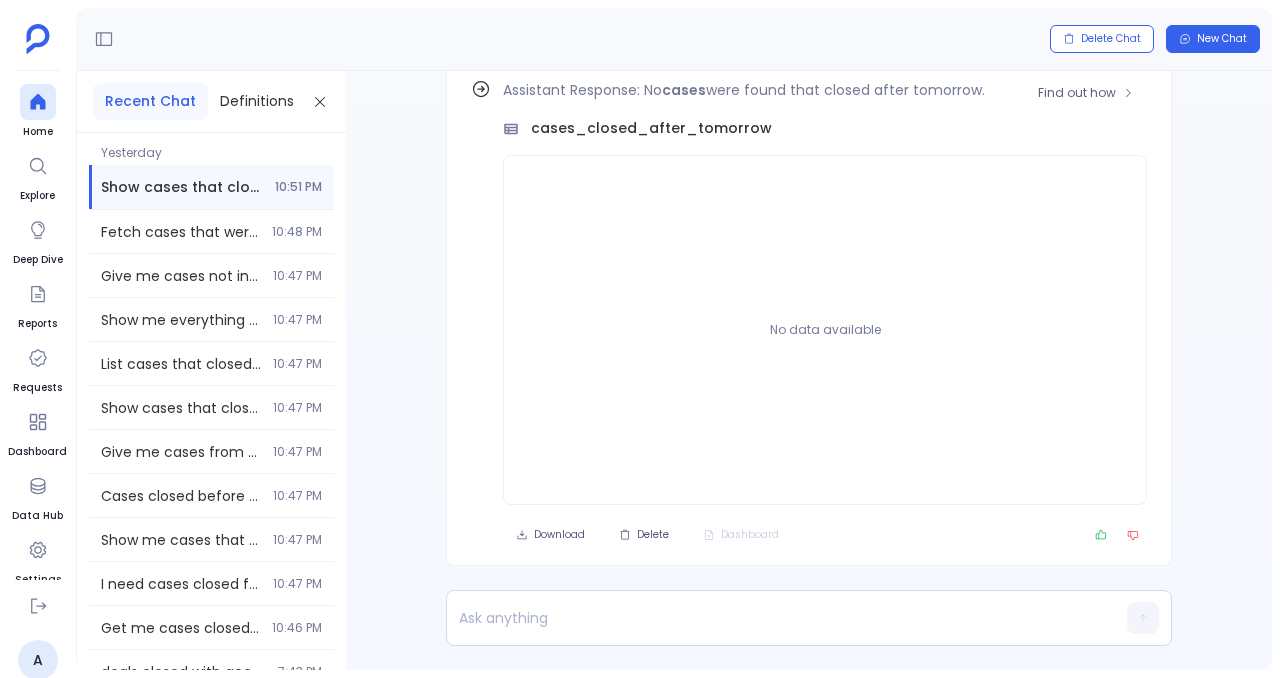 scroll, scrollTop: -92, scrollLeft: 0, axis: vertical 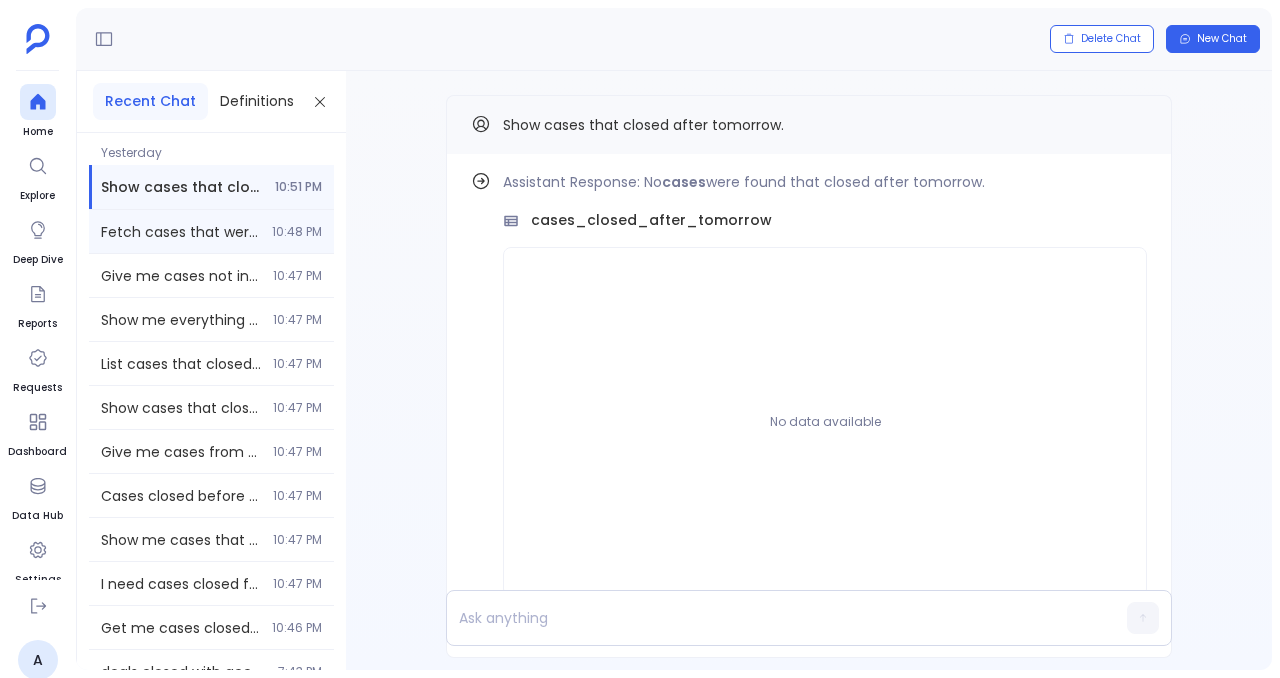 click on "Fetch cases that were closed in the past few weeks. 10:48 PM" at bounding box center (211, 231) 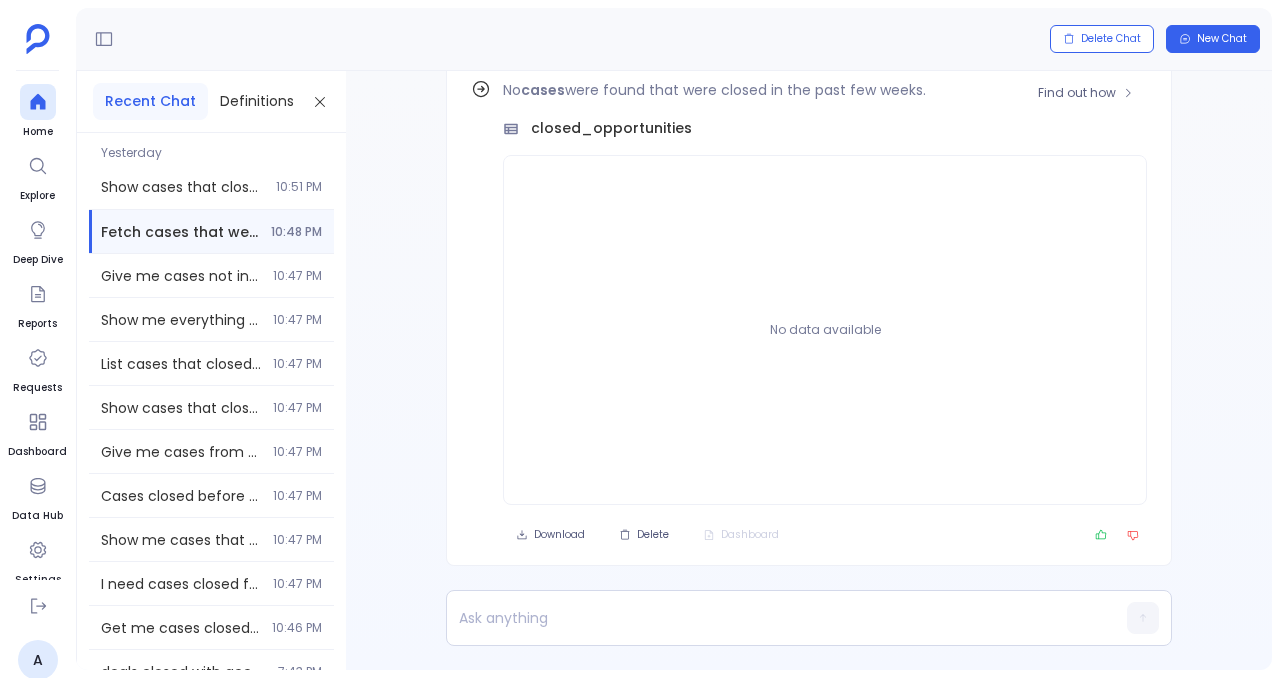 scroll, scrollTop: -92, scrollLeft: 0, axis: vertical 